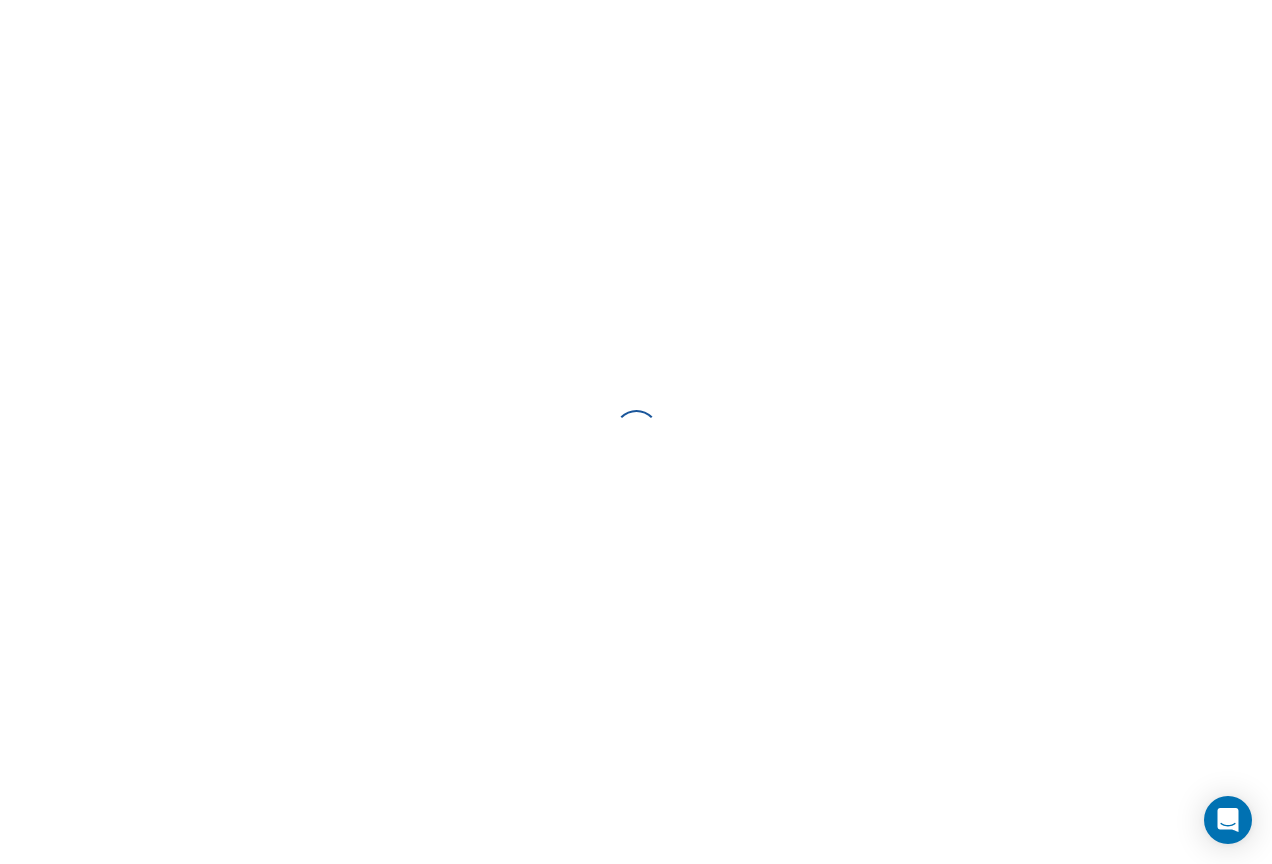 scroll, scrollTop: 0, scrollLeft: 0, axis: both 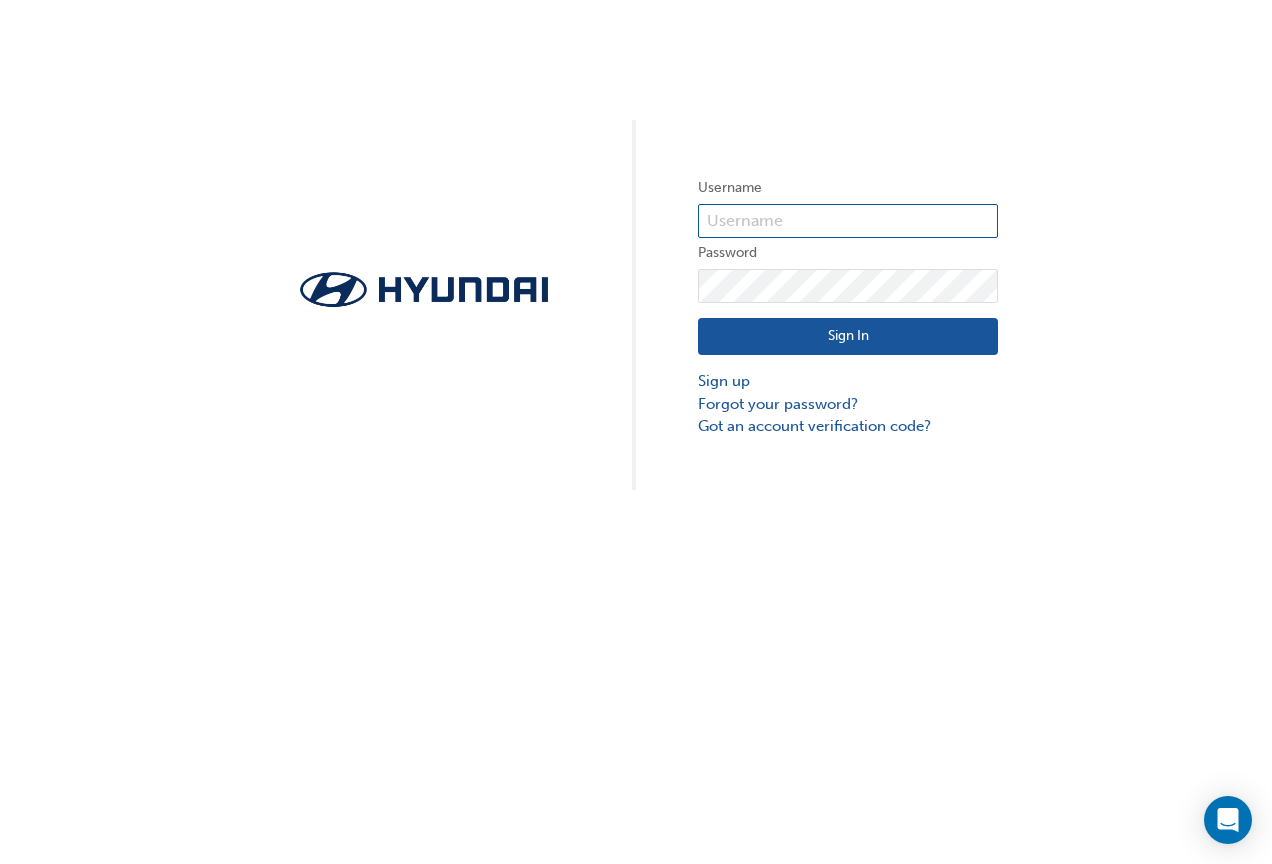 type on "[USERNAME]@example.com" 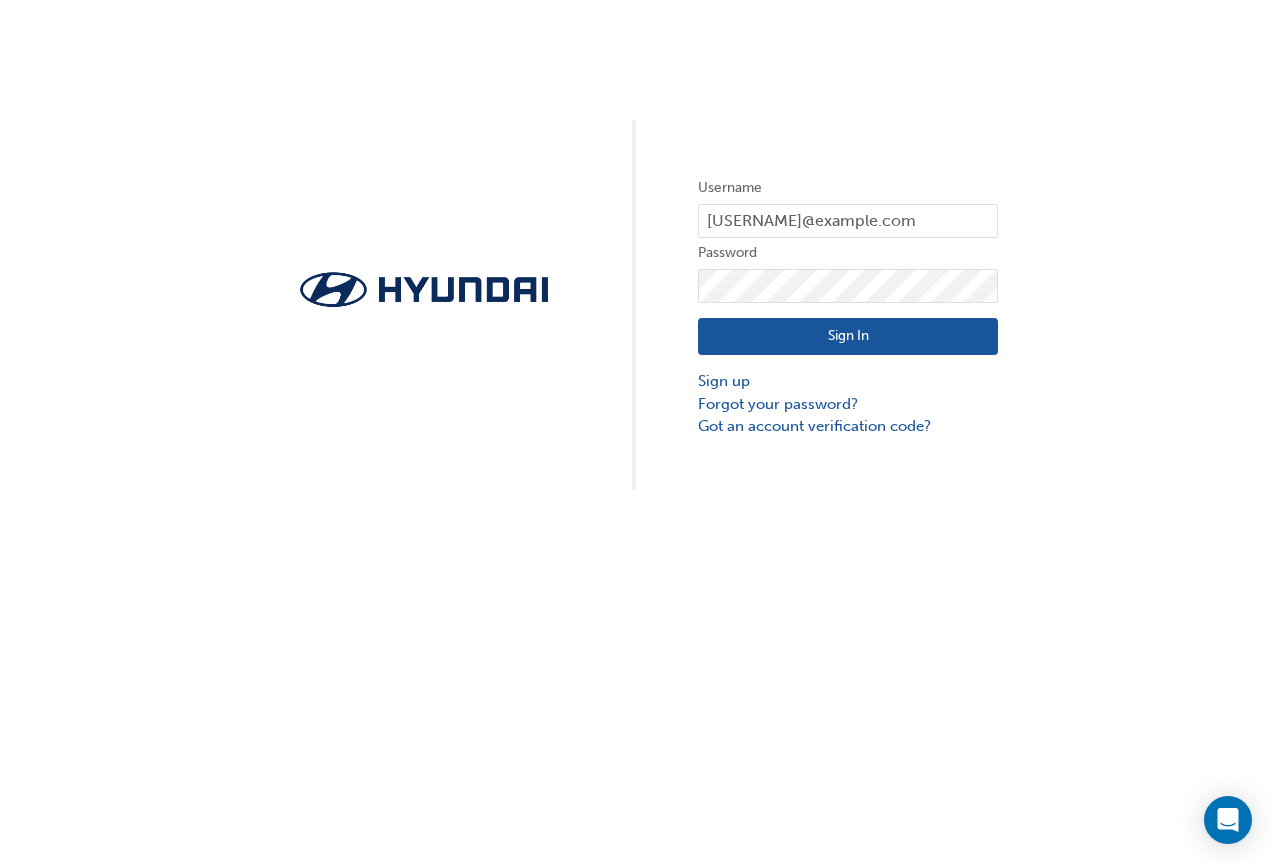 click on "Sign In" at bounding box center (848, 337) 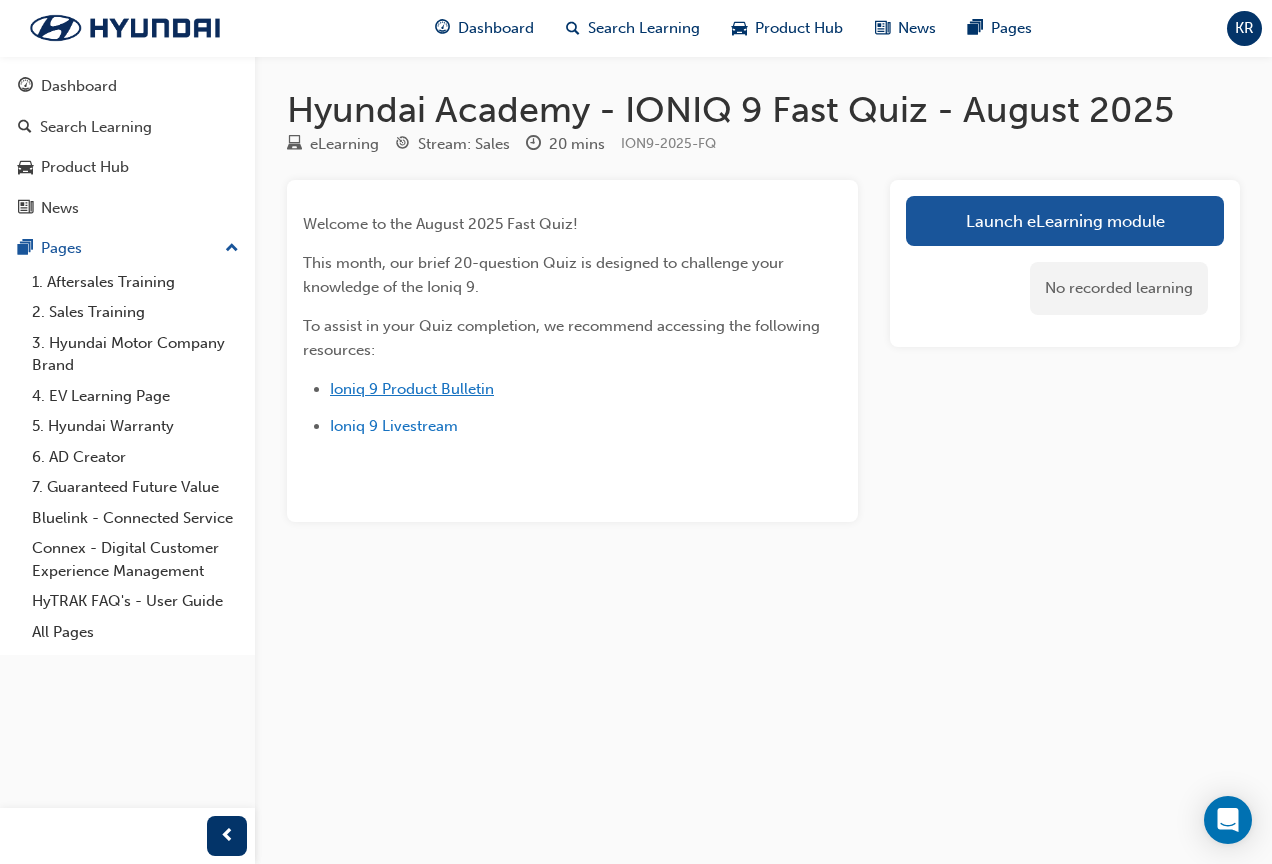 click on "Ioniq 9 Product Bulletin" at bounding box center [412, 389] 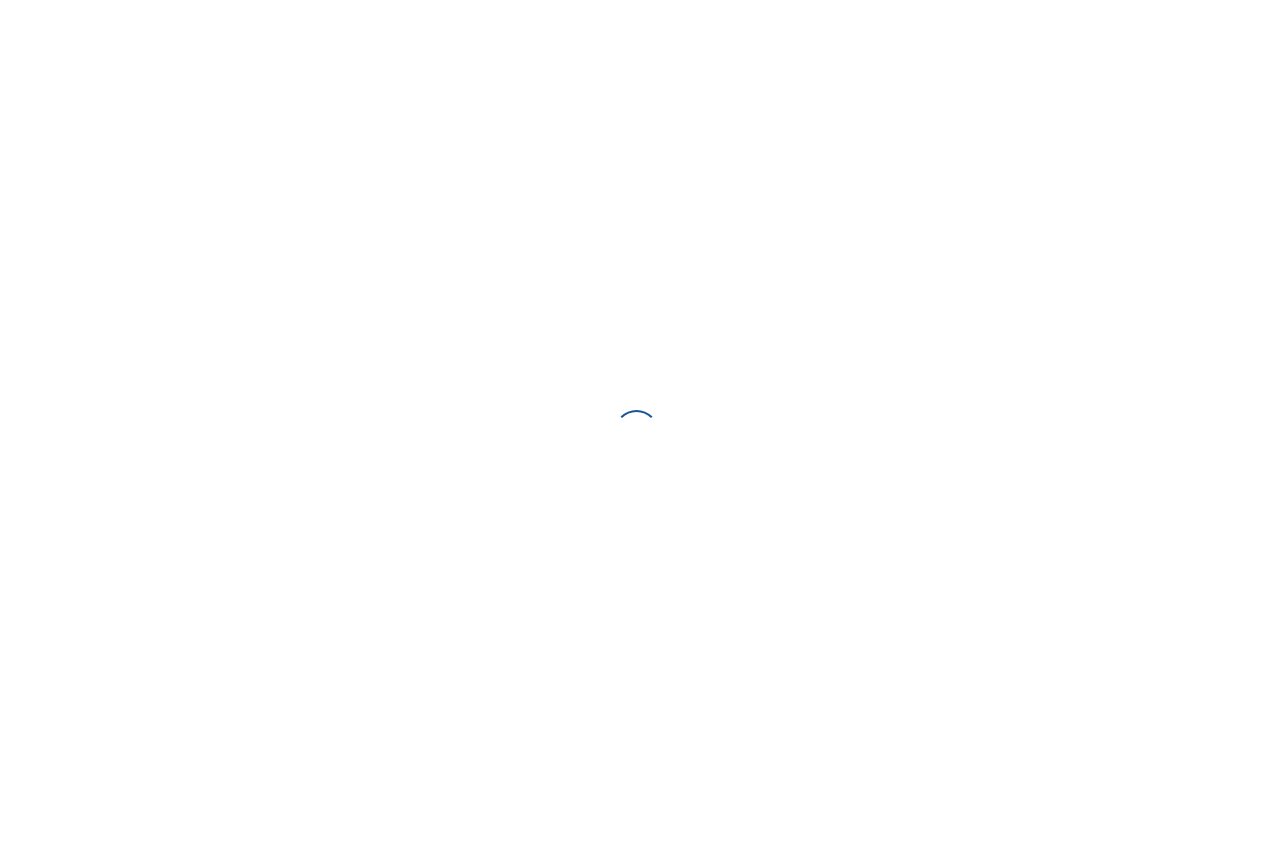 scroll, scrollTop: 0, scrollLeft: 0, axis: both 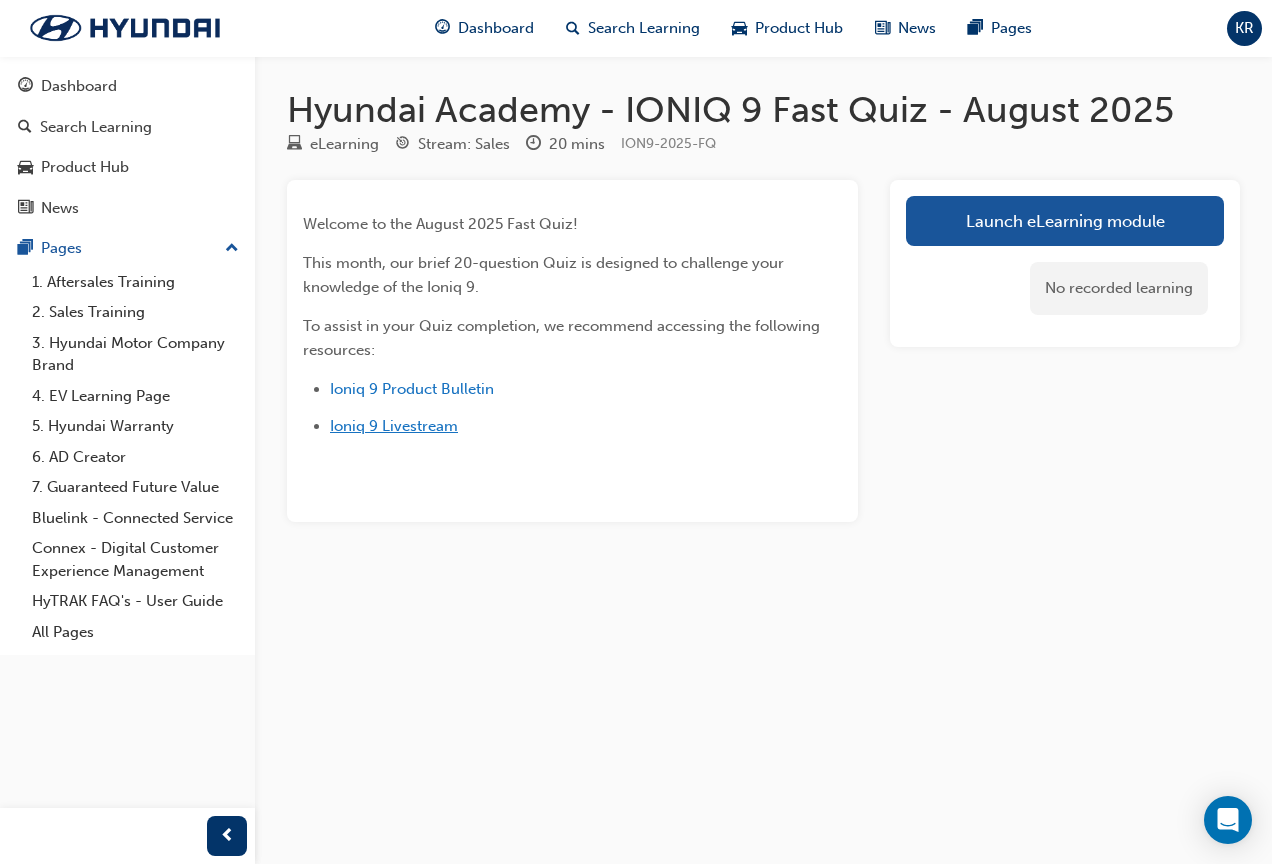 click on "Ioniq 9 Livestream" at bounding box center [394, 426] 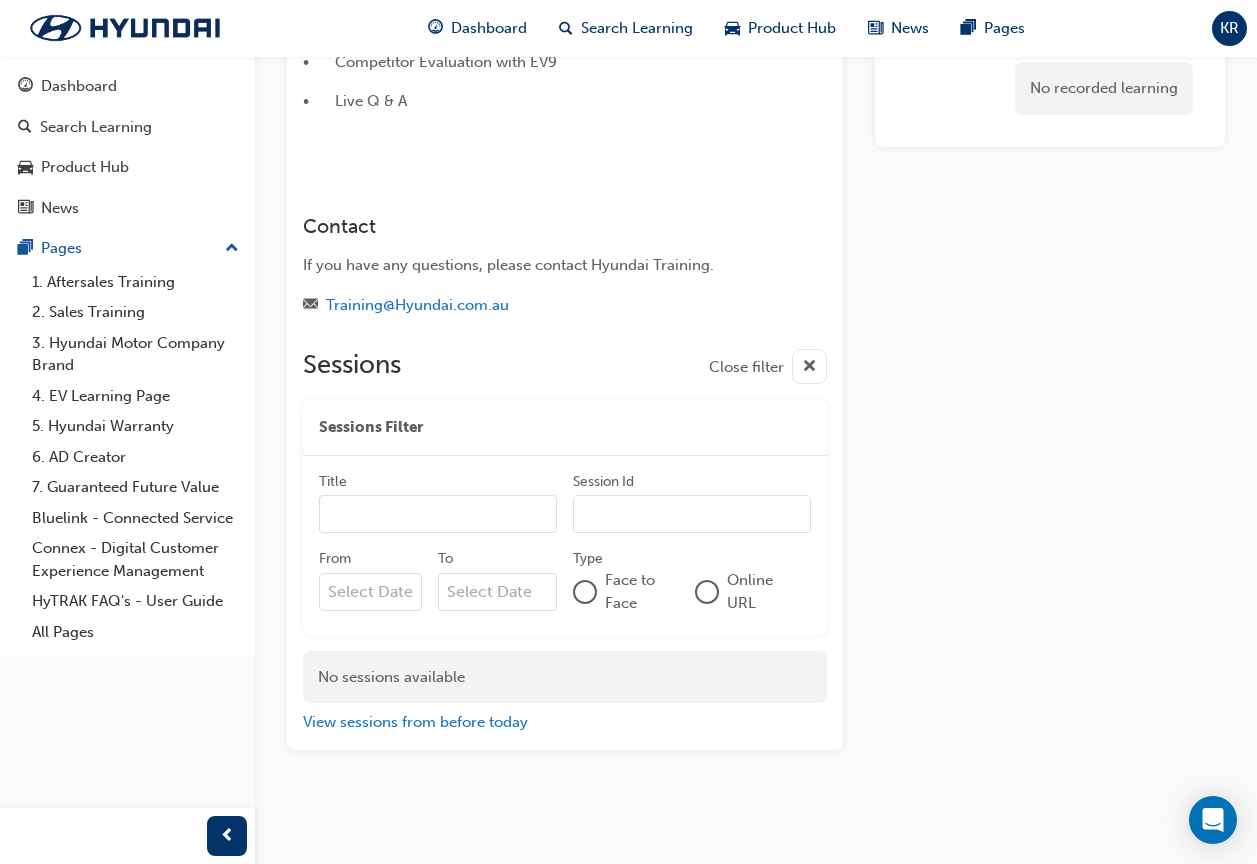 scroll, scrollTop: 764, scrollLeft: 0, axis: vertical 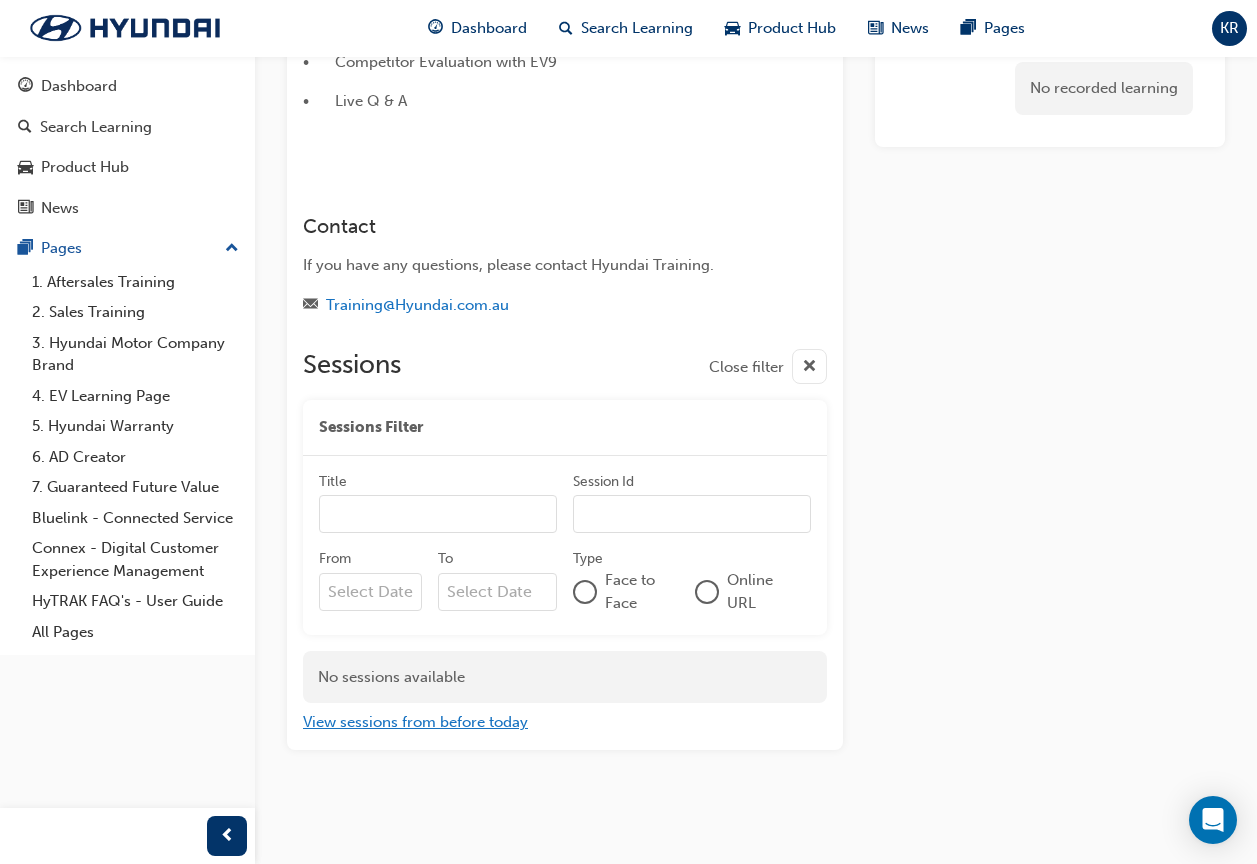 click on "View sessions from before today" at bounding box center (415, 722) 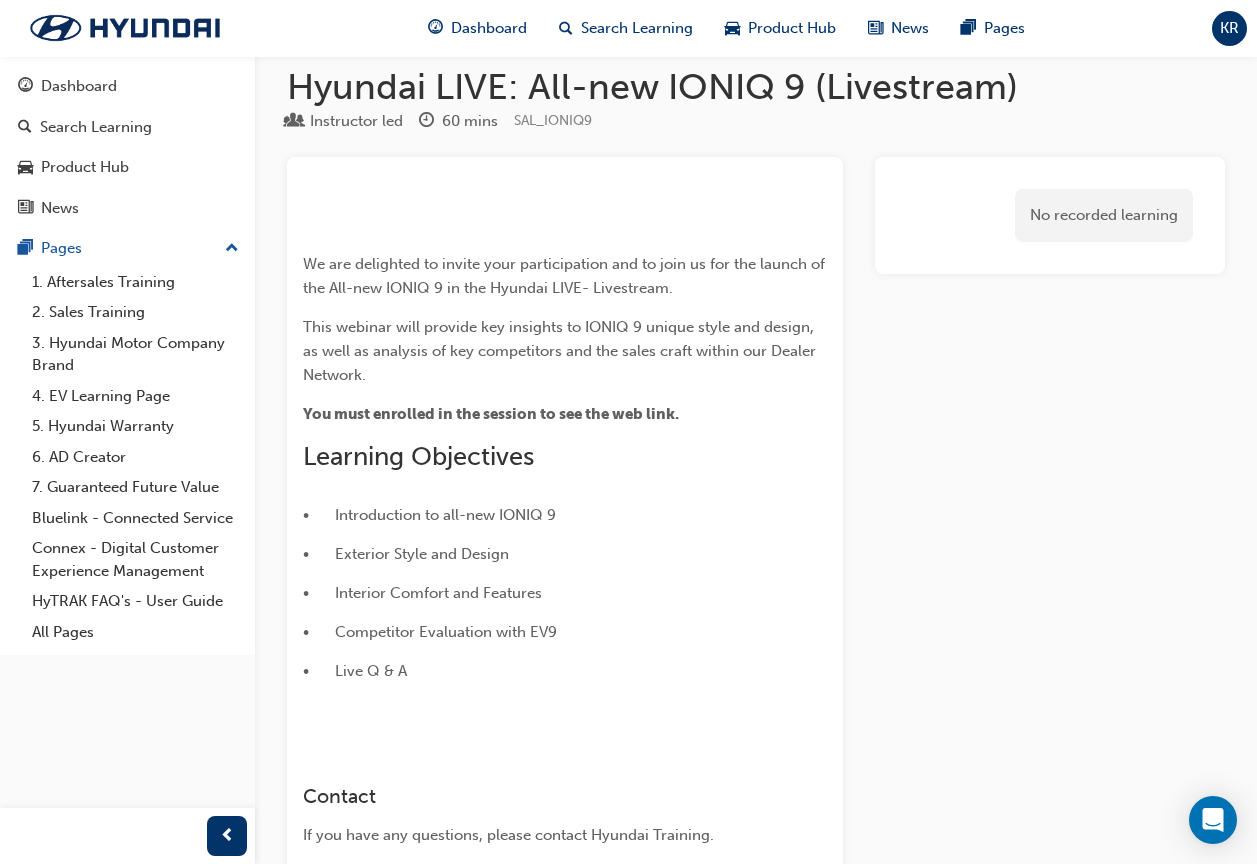 scroll, scrollTop: 0, scrollLeft: 0, axis: both 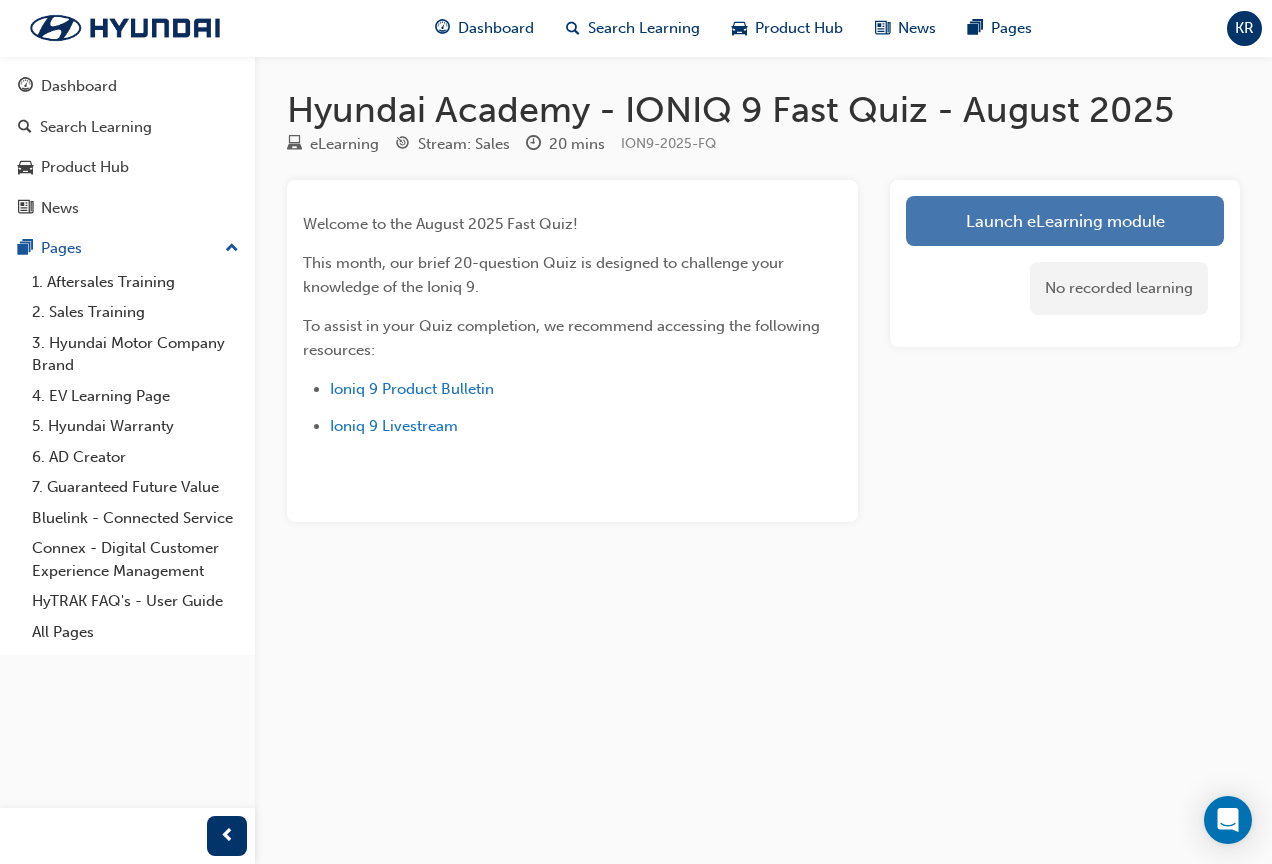 click on "Launch eLearning module" at bounding box center [1065, 221] 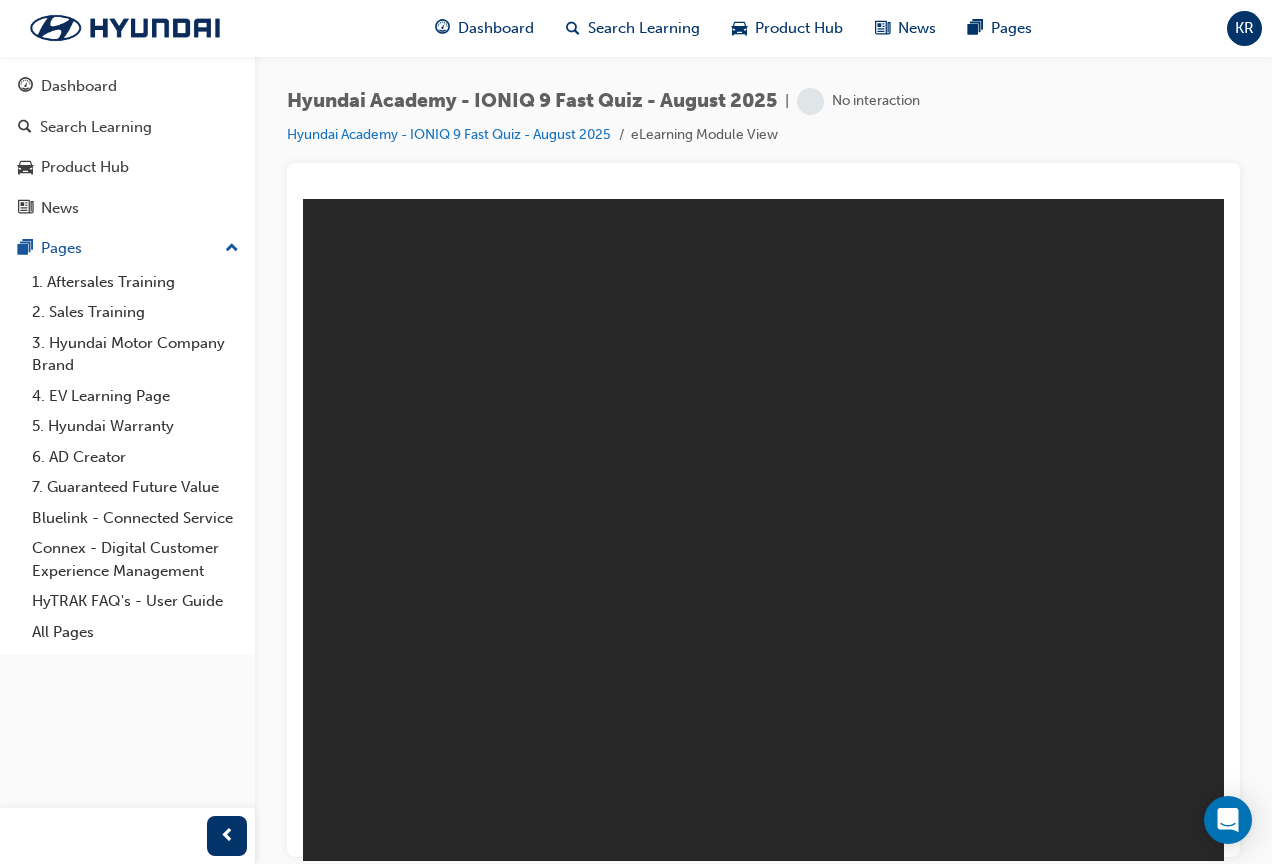 scroll, scrollTop: 0, scrollLeft: 0, axis: both 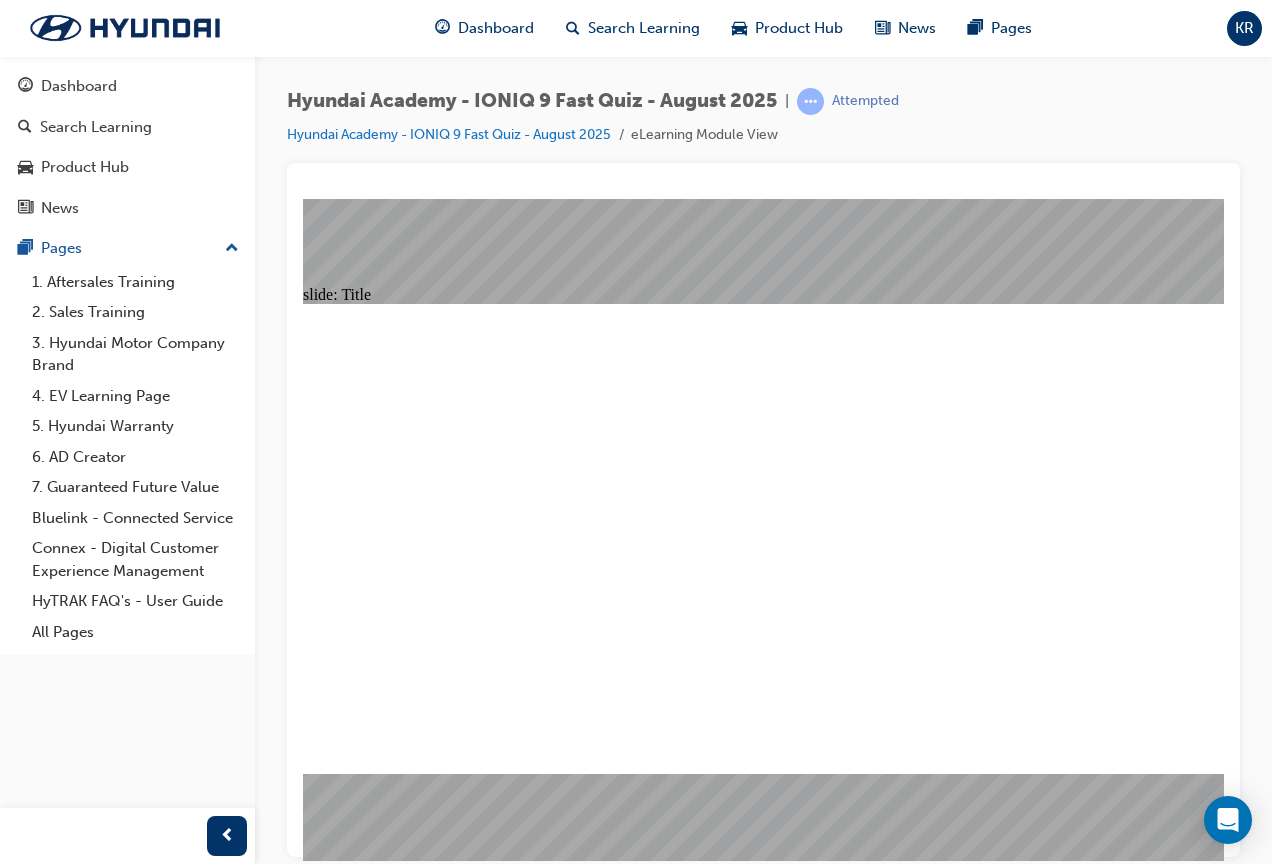 click 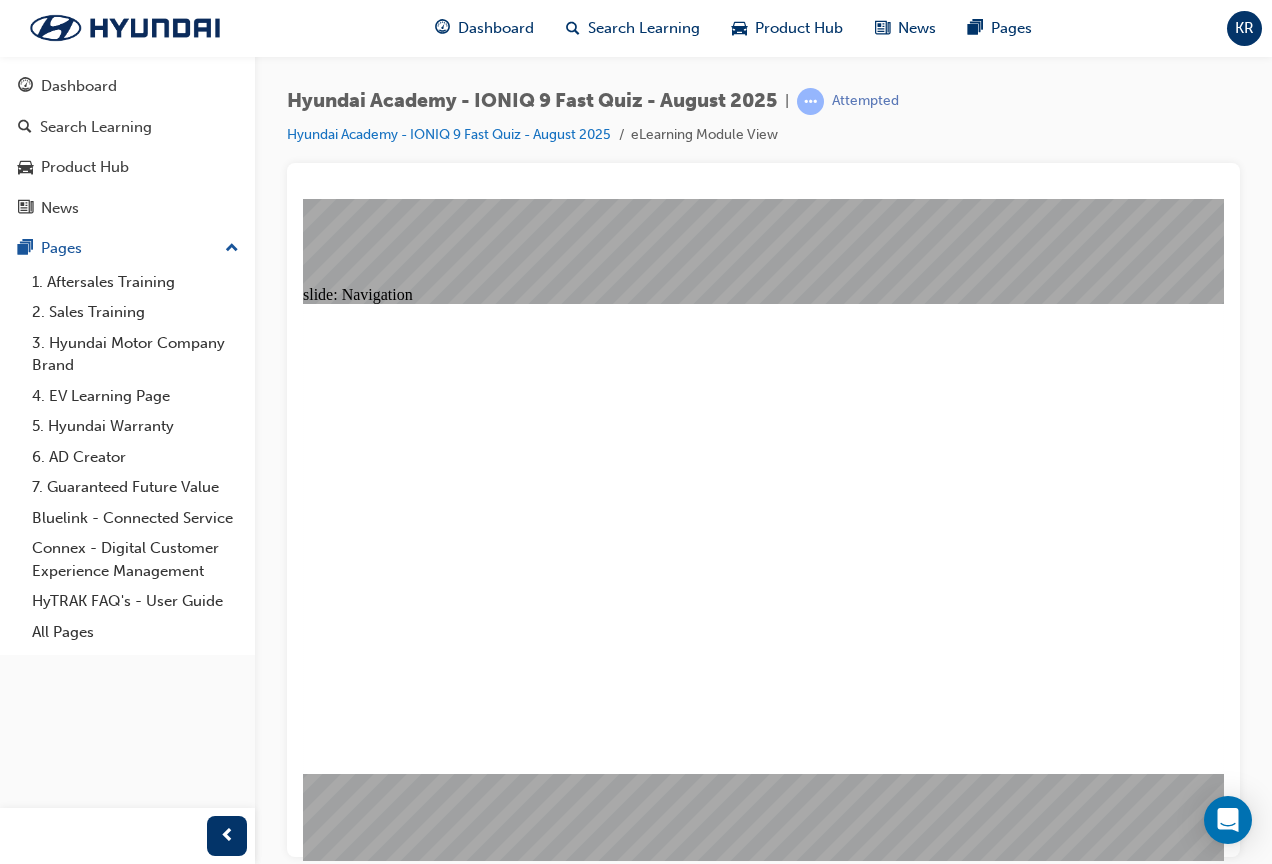 click 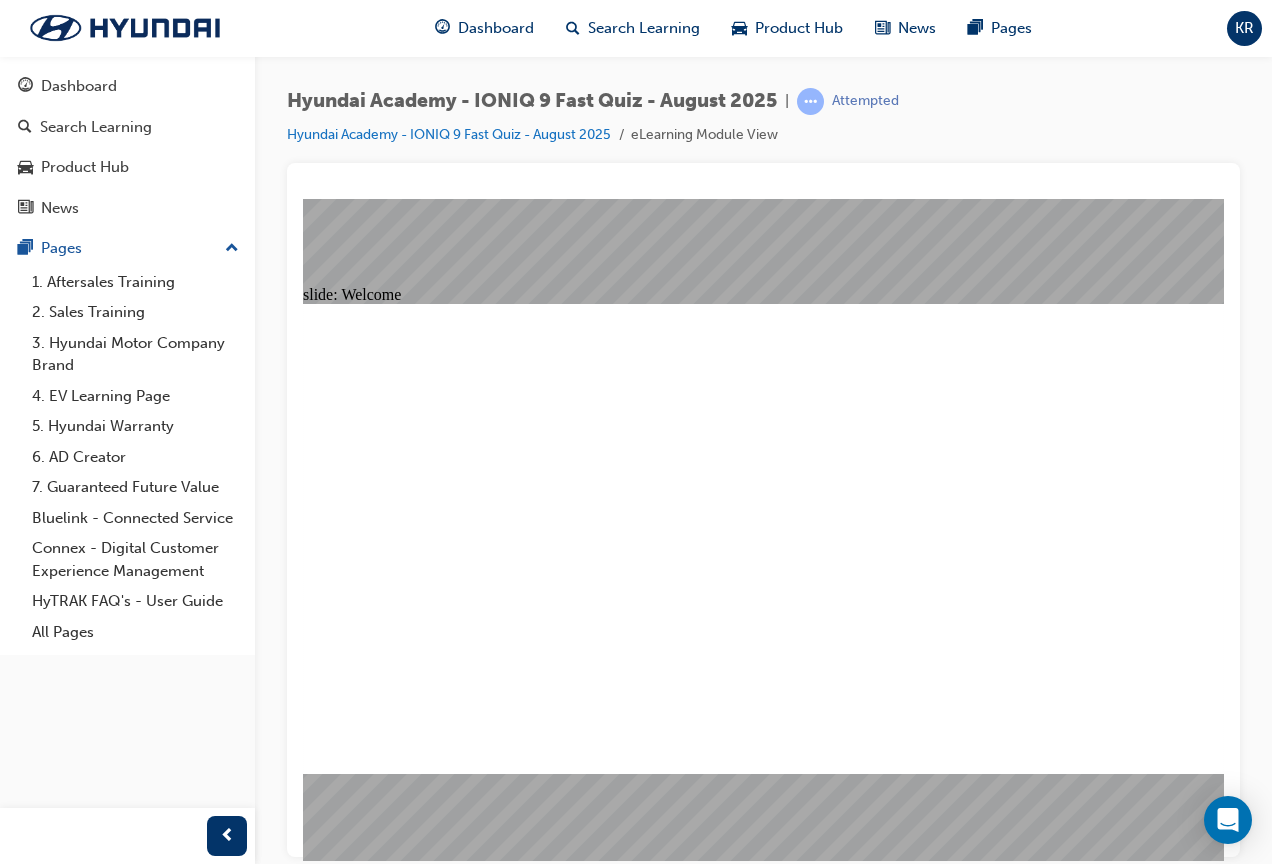 click 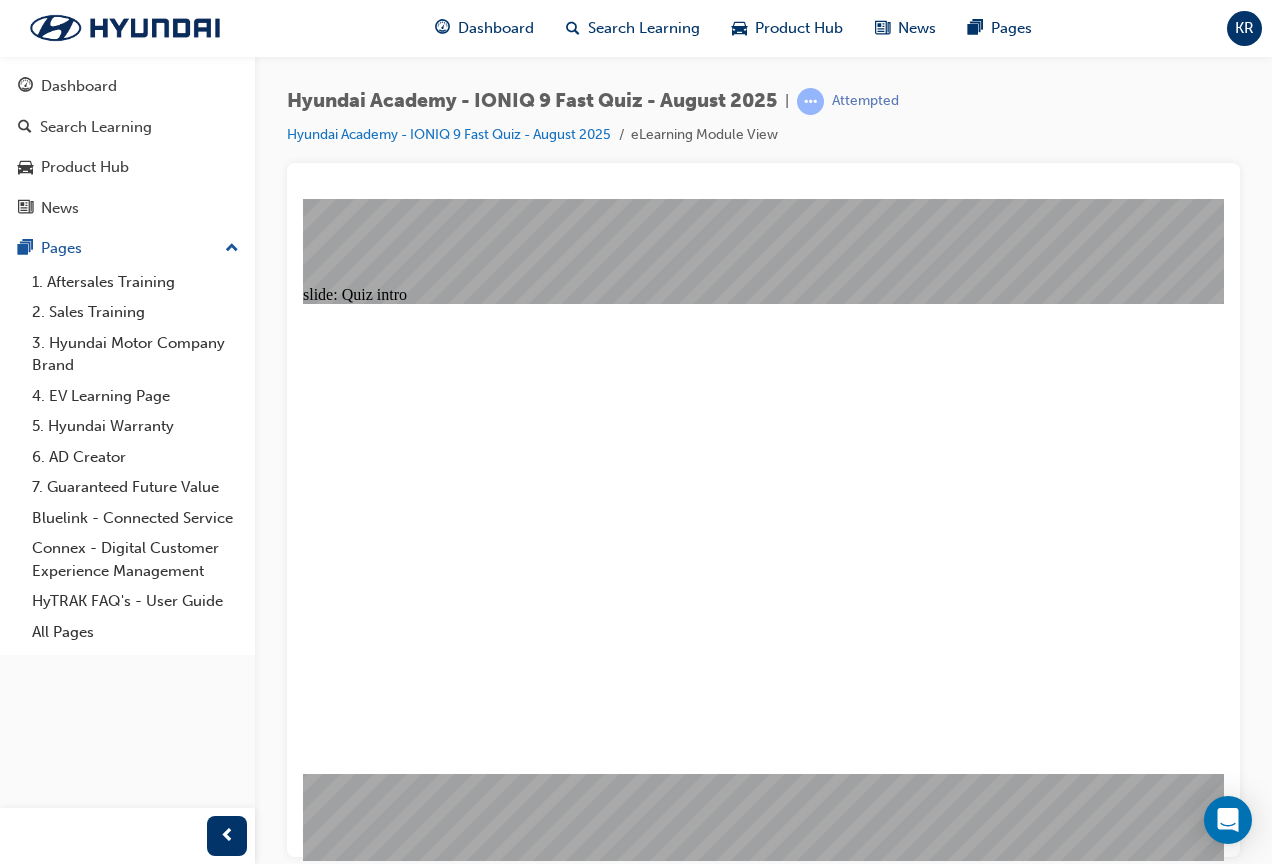 click 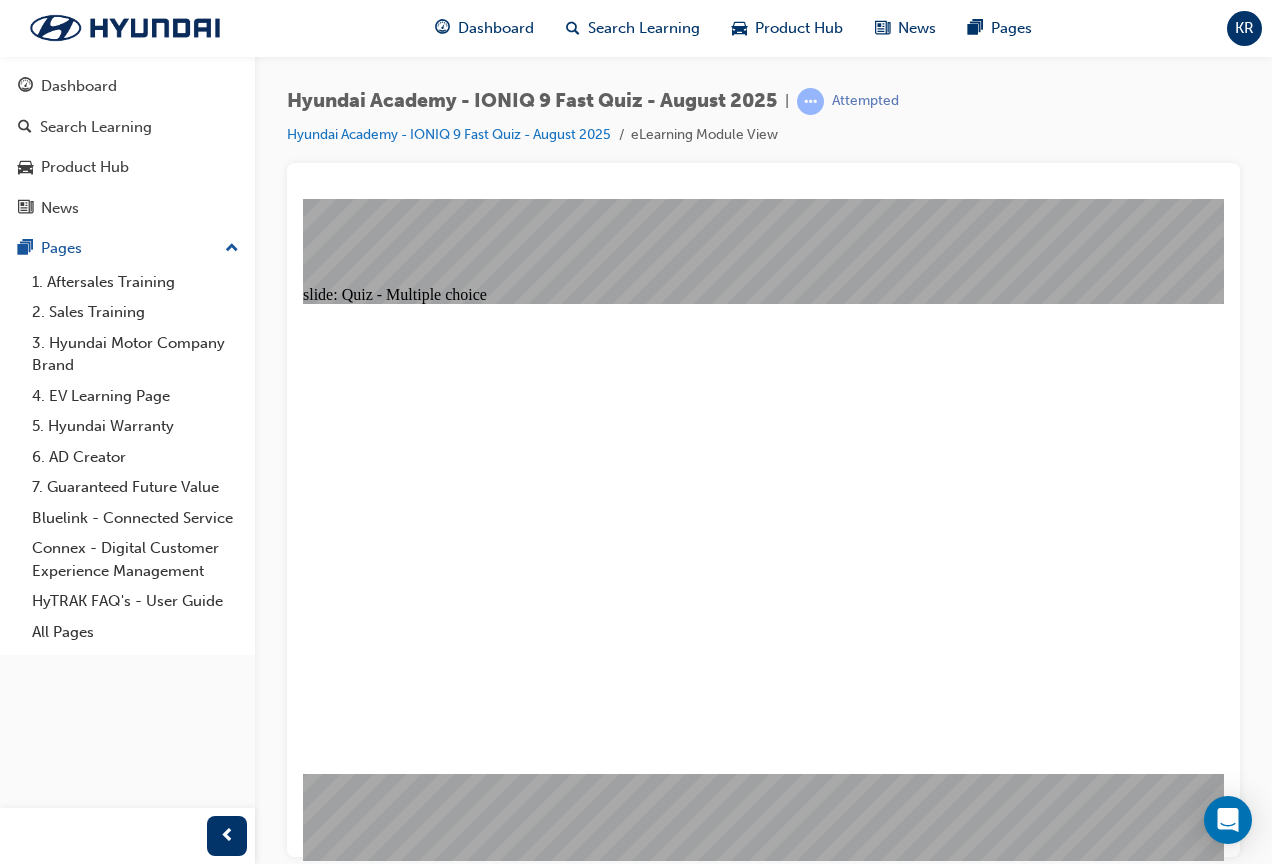 click 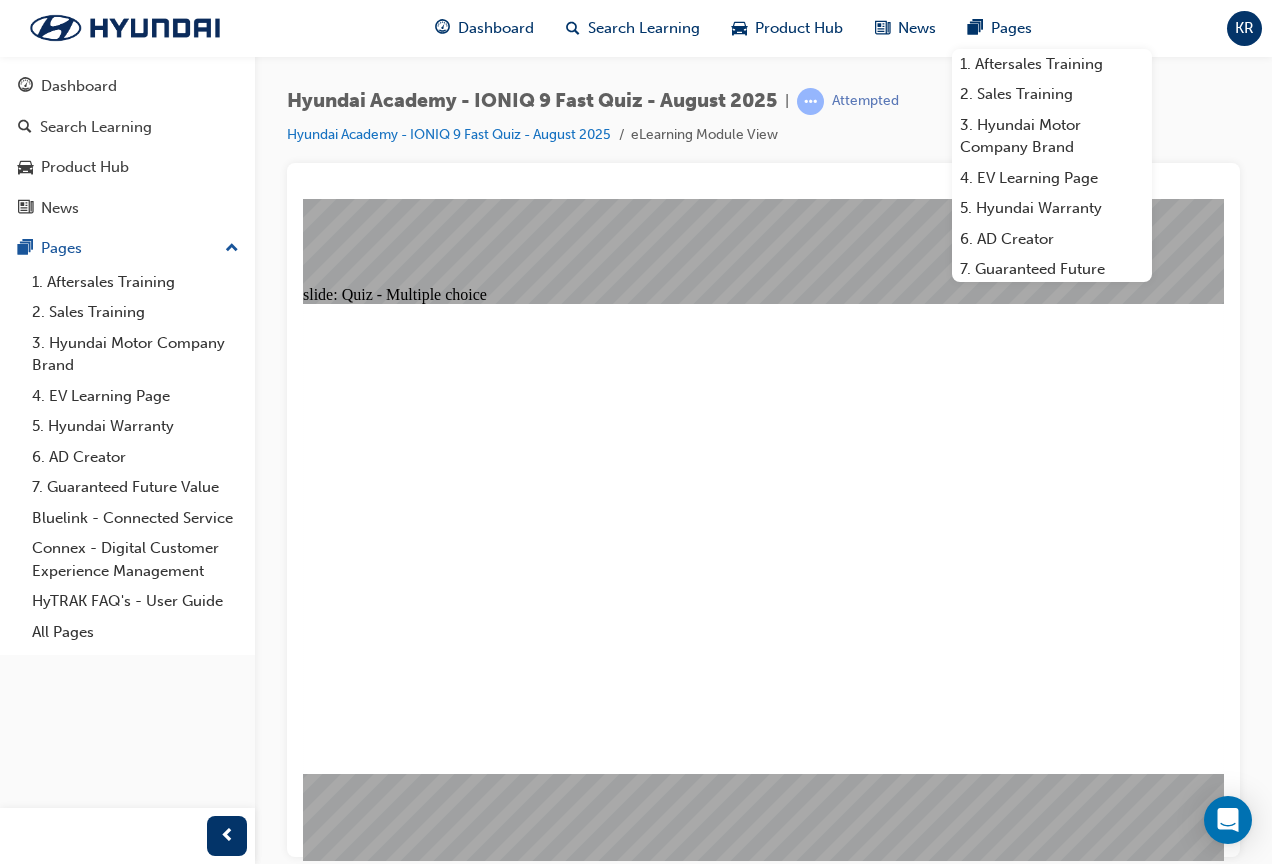 drag, startPoint x: 519, startPoint y: 713, endPoint x: 533, endPoint y: 683, distance: 33.105892 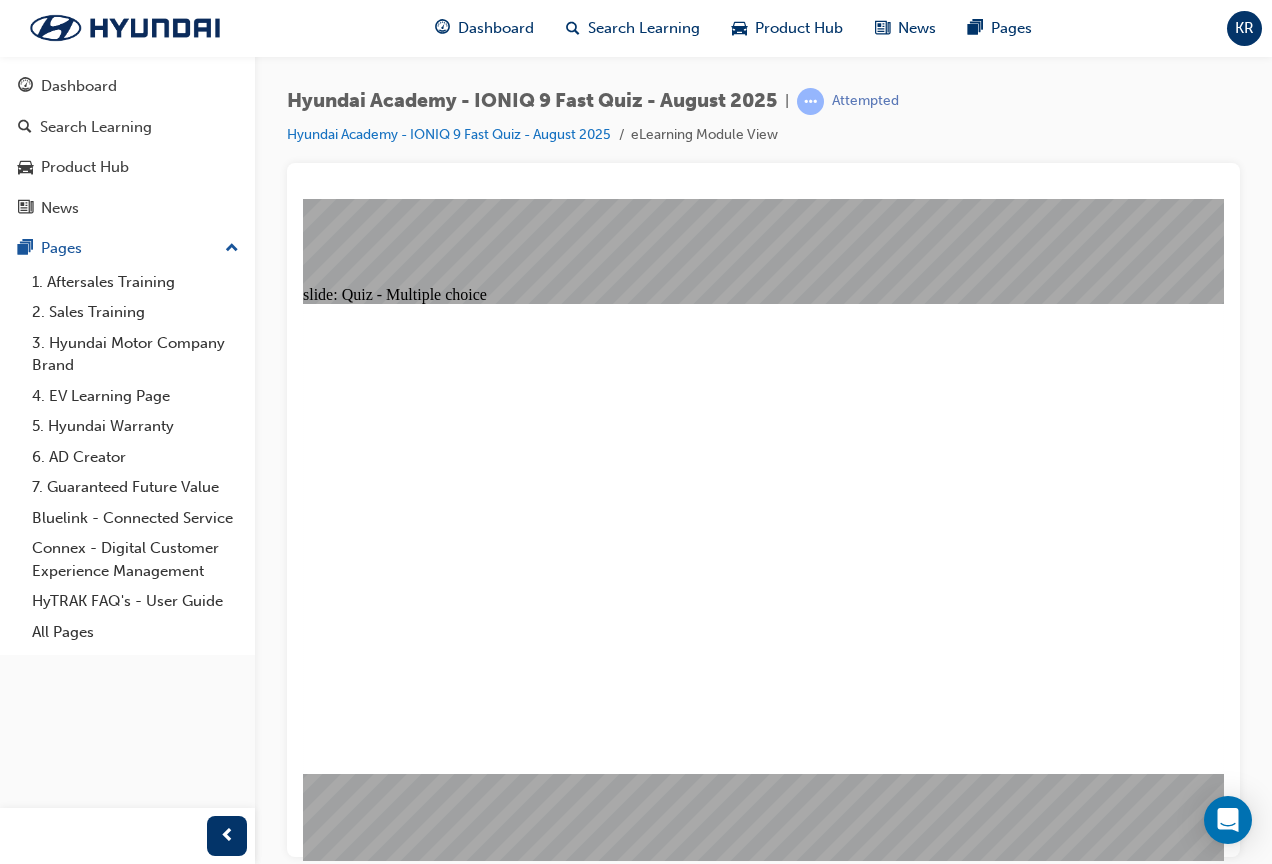 click 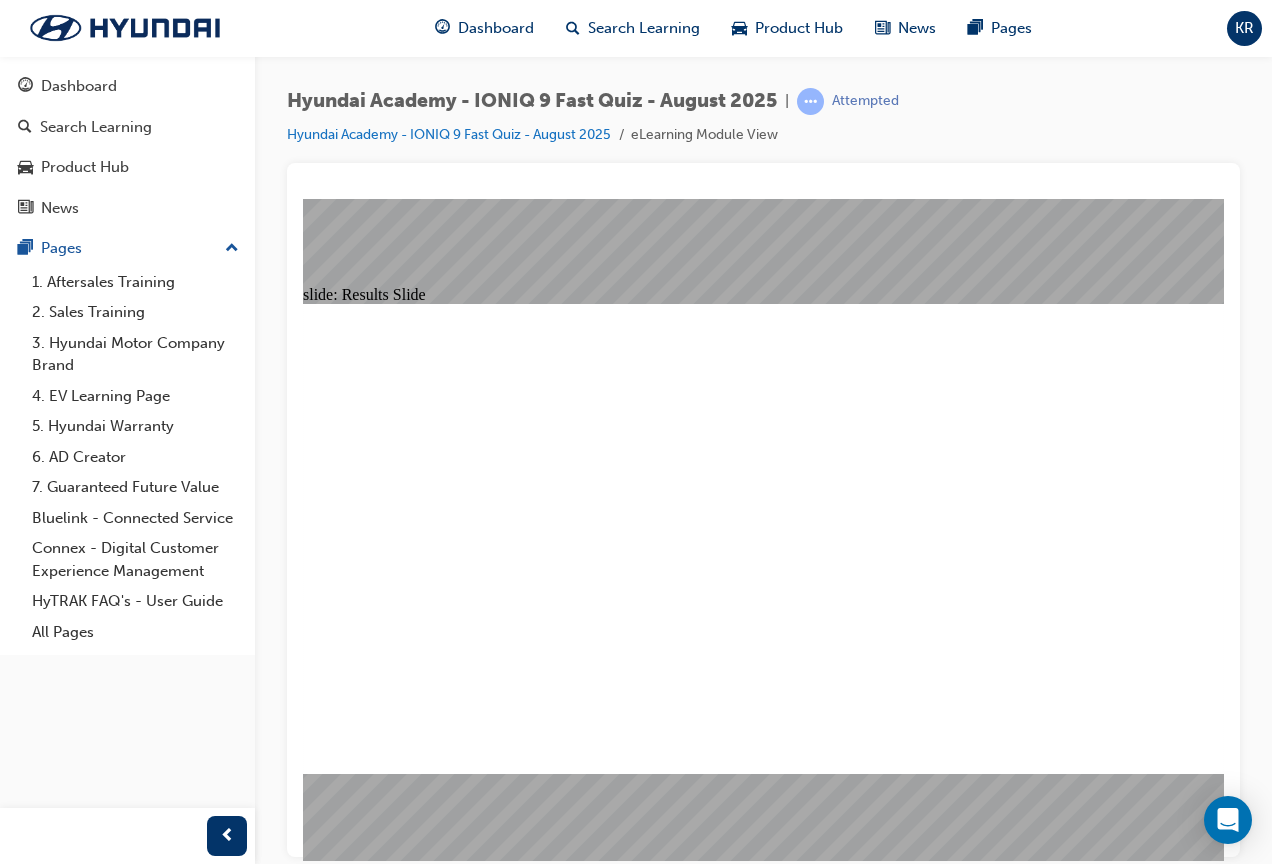 click 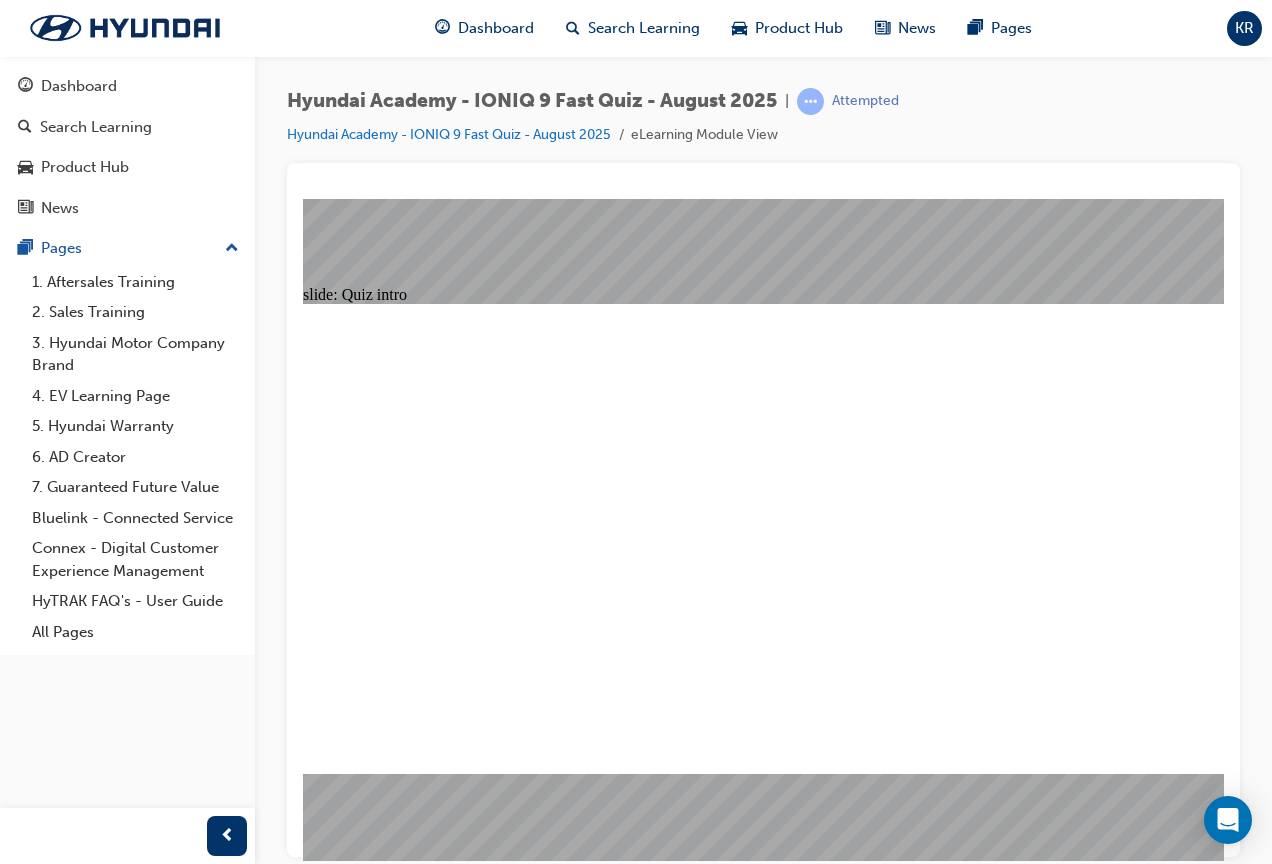click 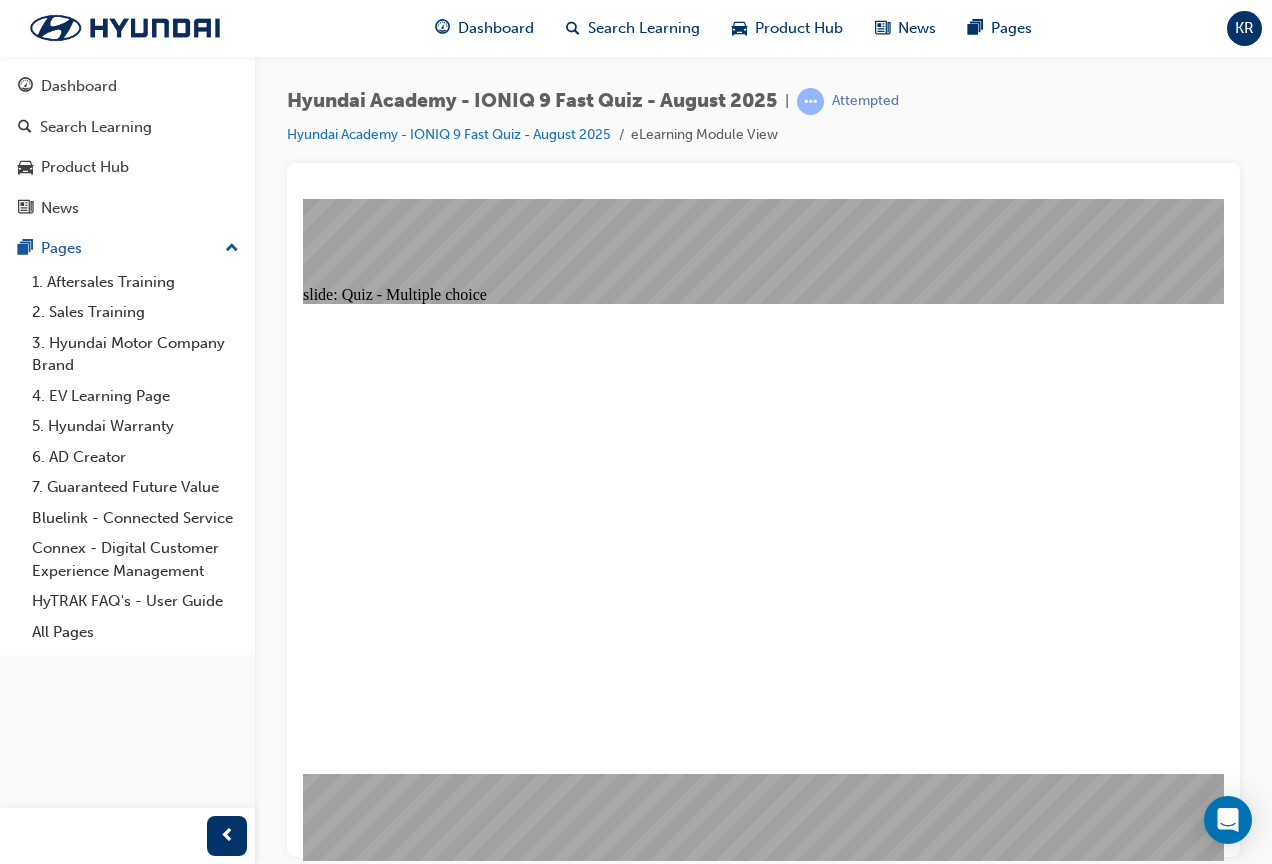 drag, startPoint x: 651, startPoint y: 613, endPoint x: 570, endPoint y: 630, distance: 82.764725 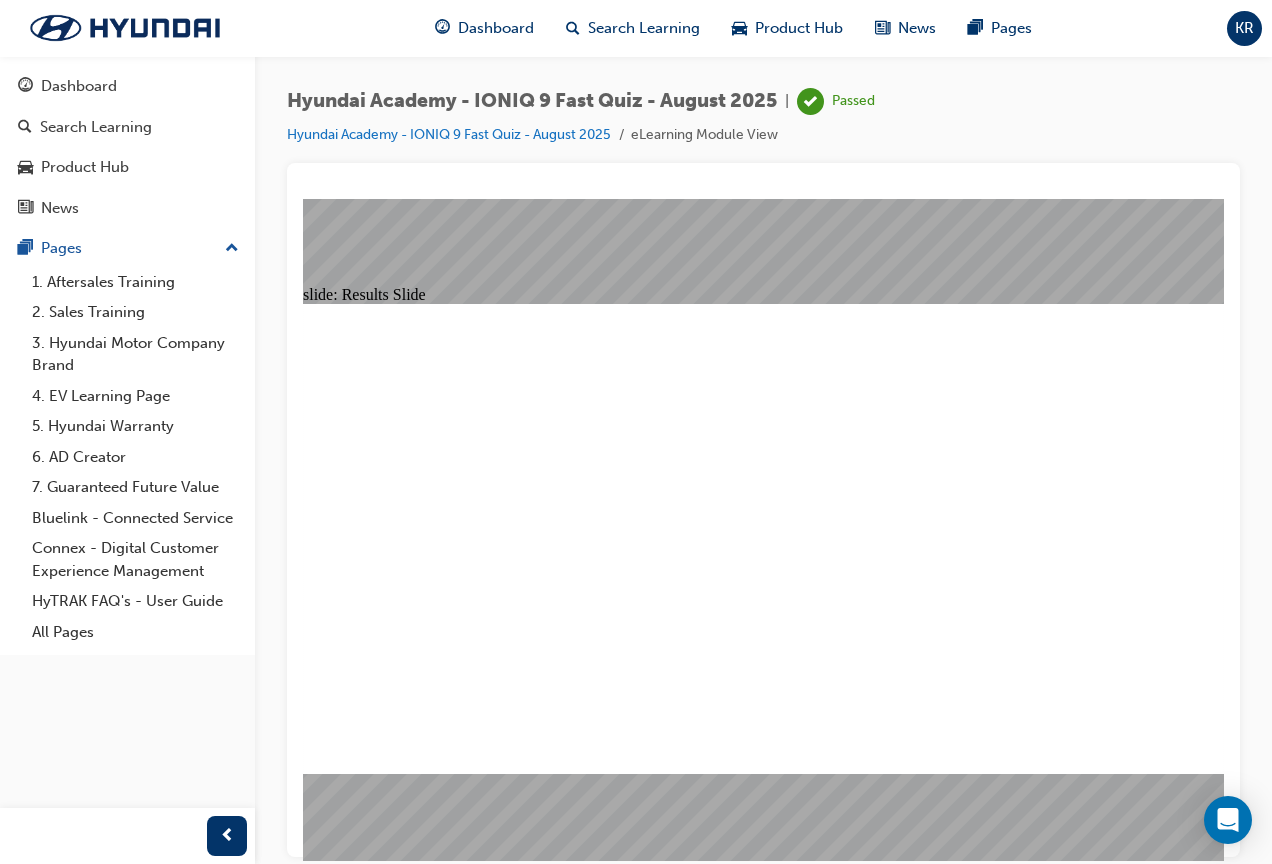 click 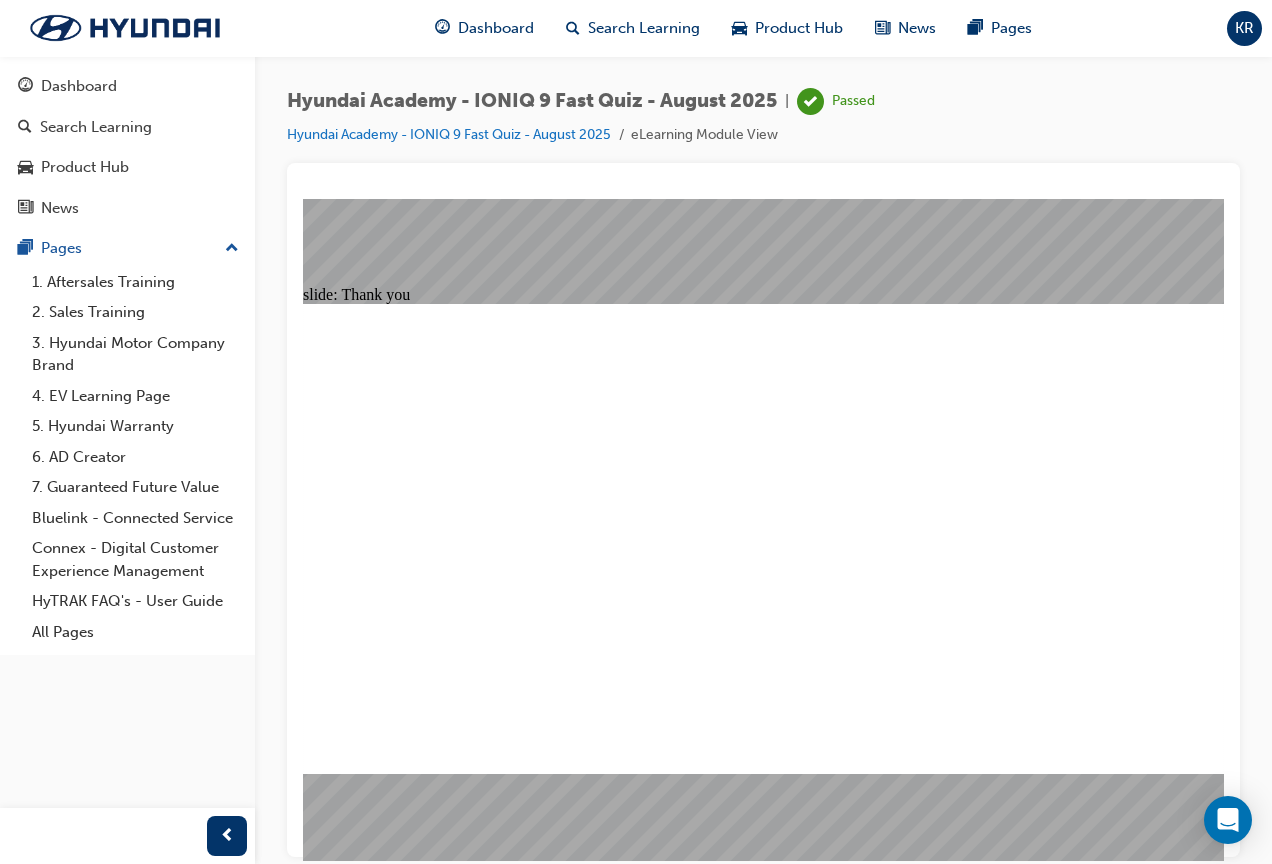 click 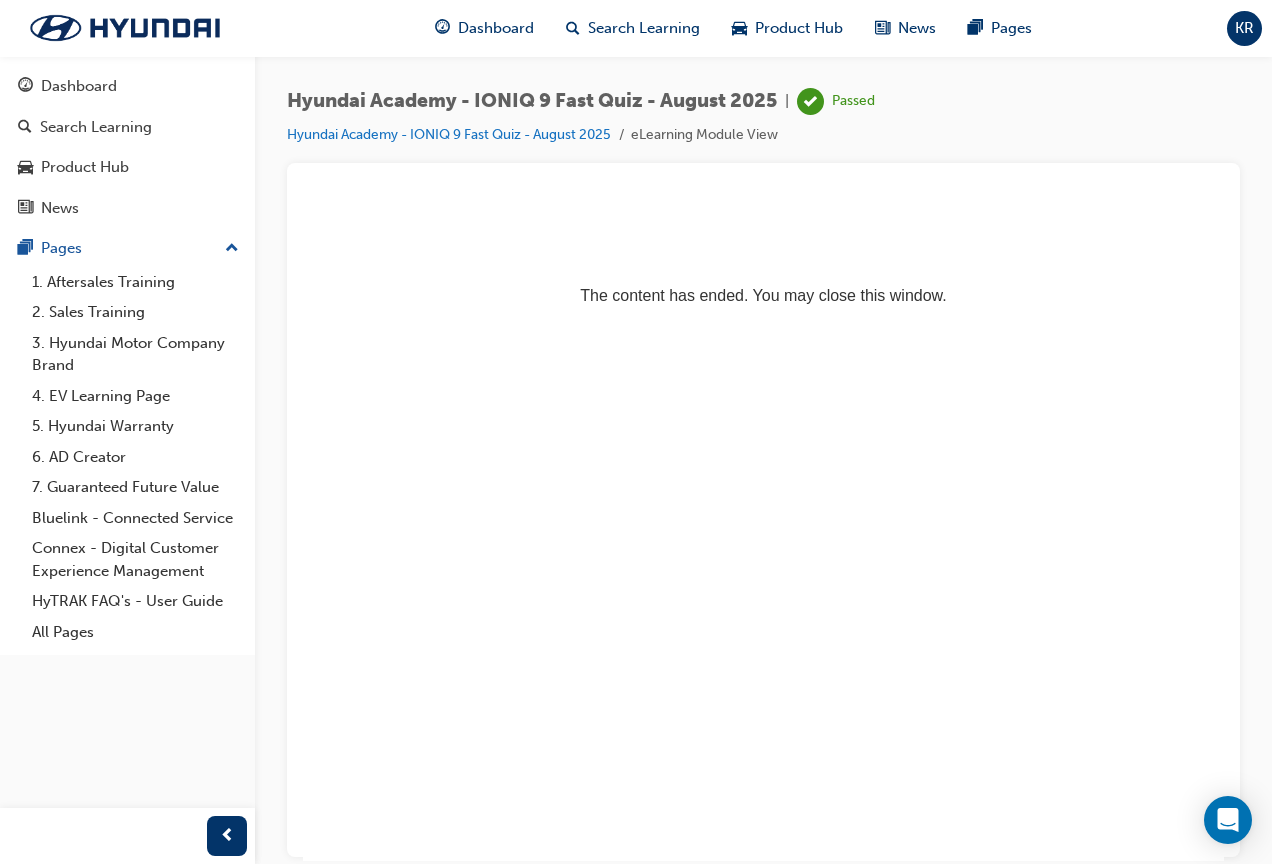 scroll, scrollTop: 0, scrollLeft: 0, axis: both 